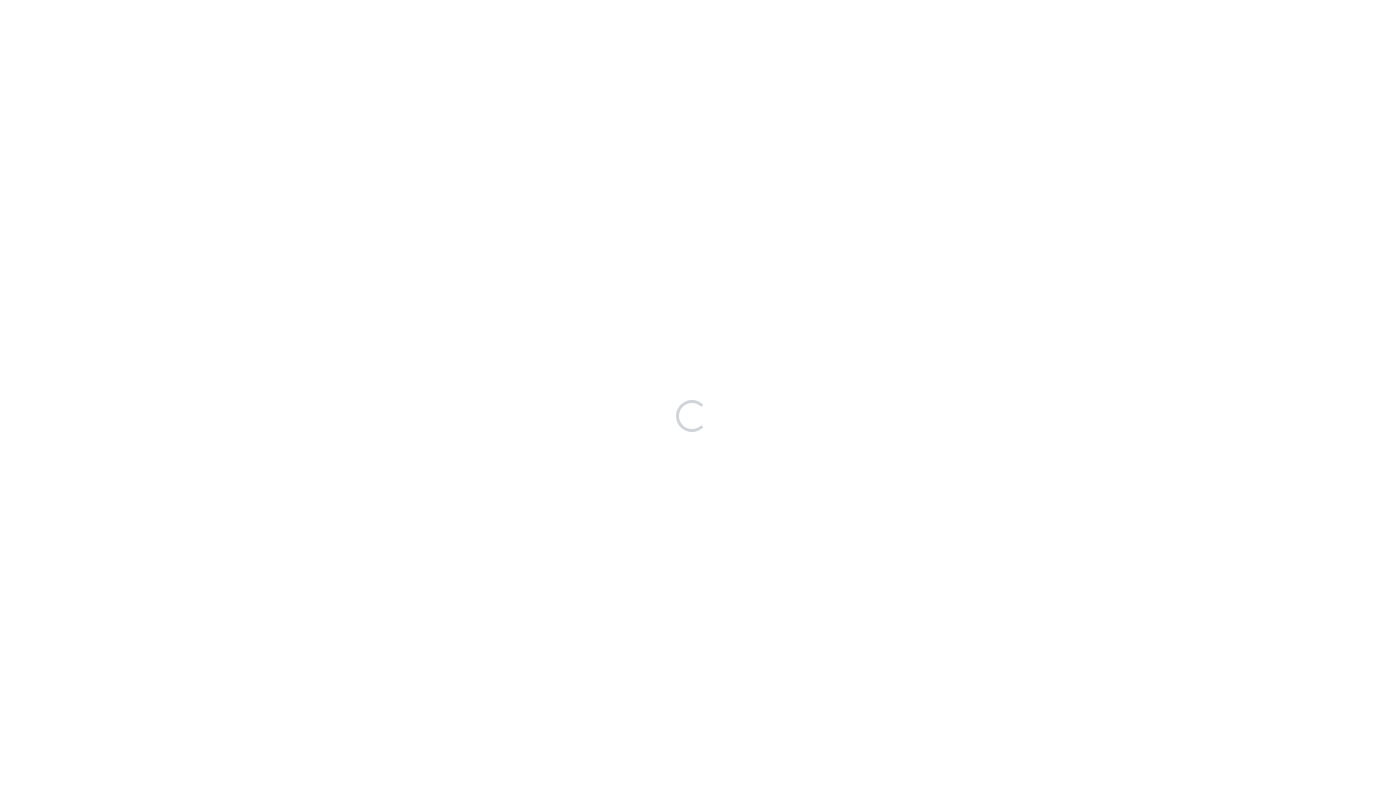 scroll, scrollTop: 0, scrollLeft: 0, axis: both 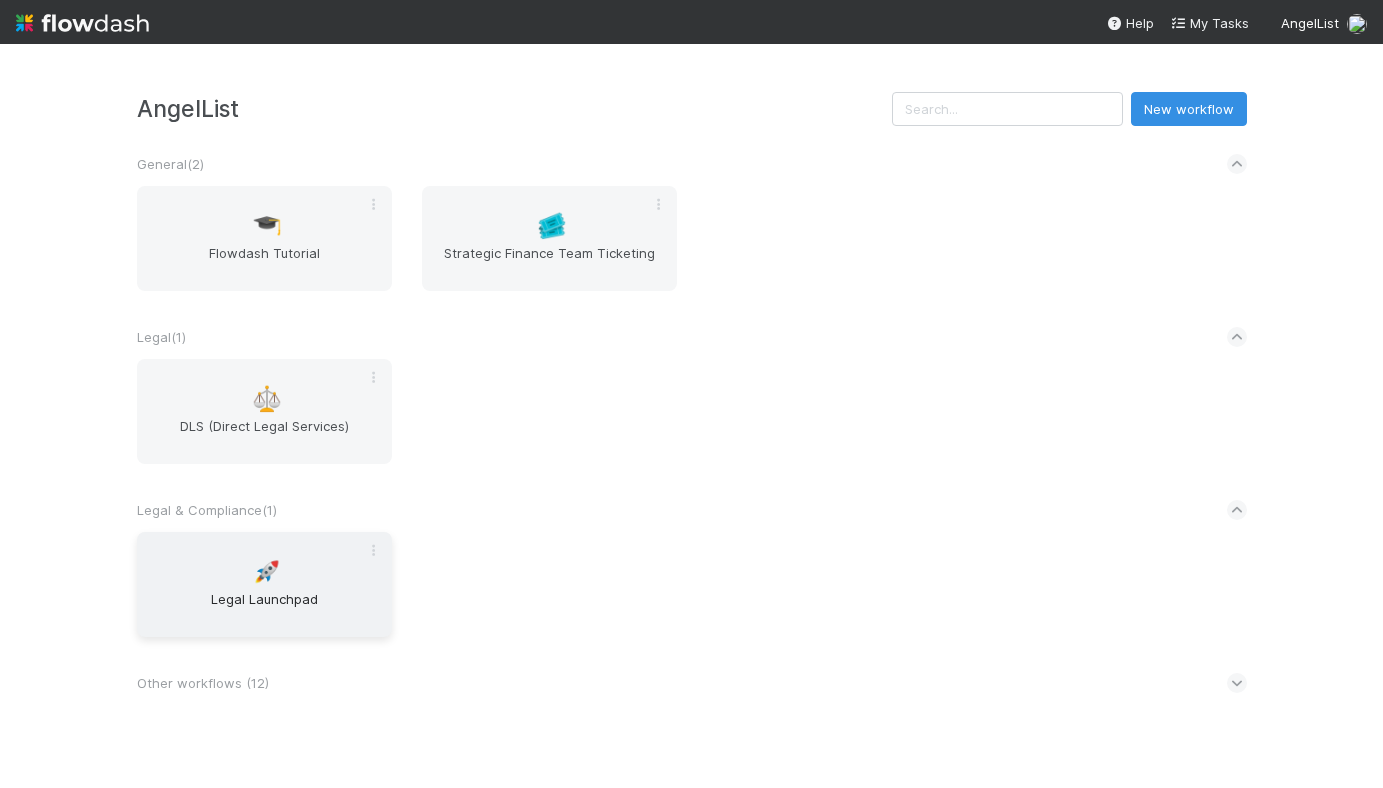 click on "🚀 Legal Launchpad" at bounding box center (264, 584) 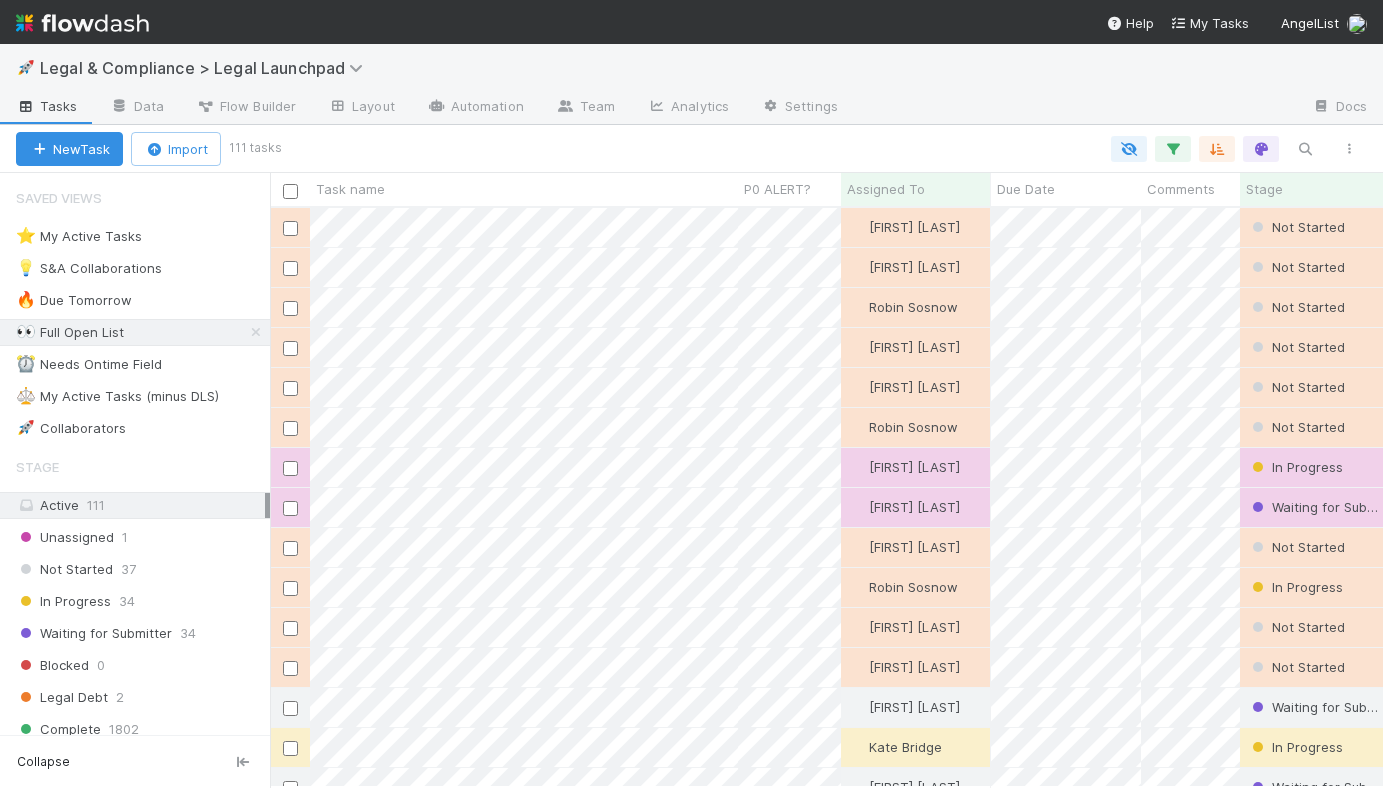 scroll, scrollTop: 0, scrollLeft: 1, axis: horizontal 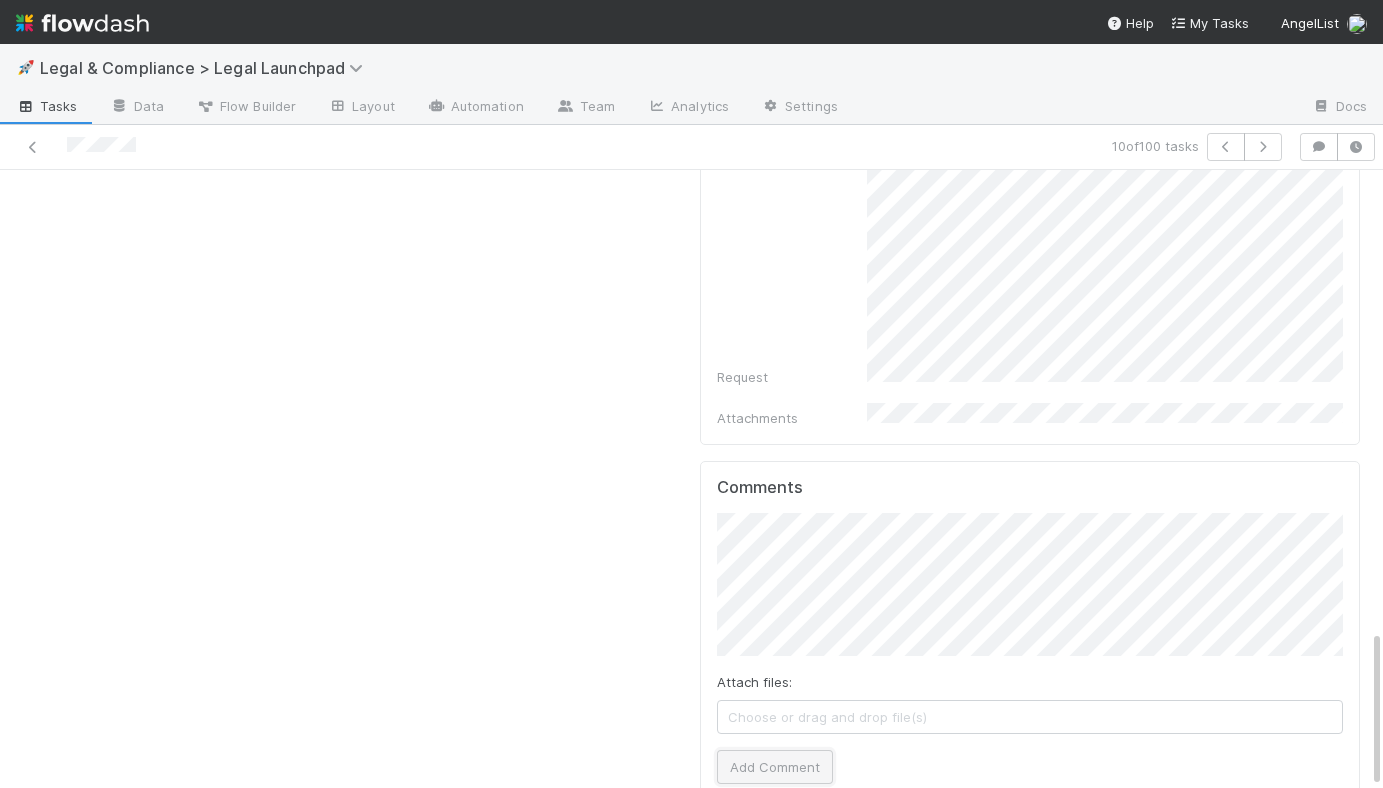click on "Add Comment" at bounding box center (775, 767) 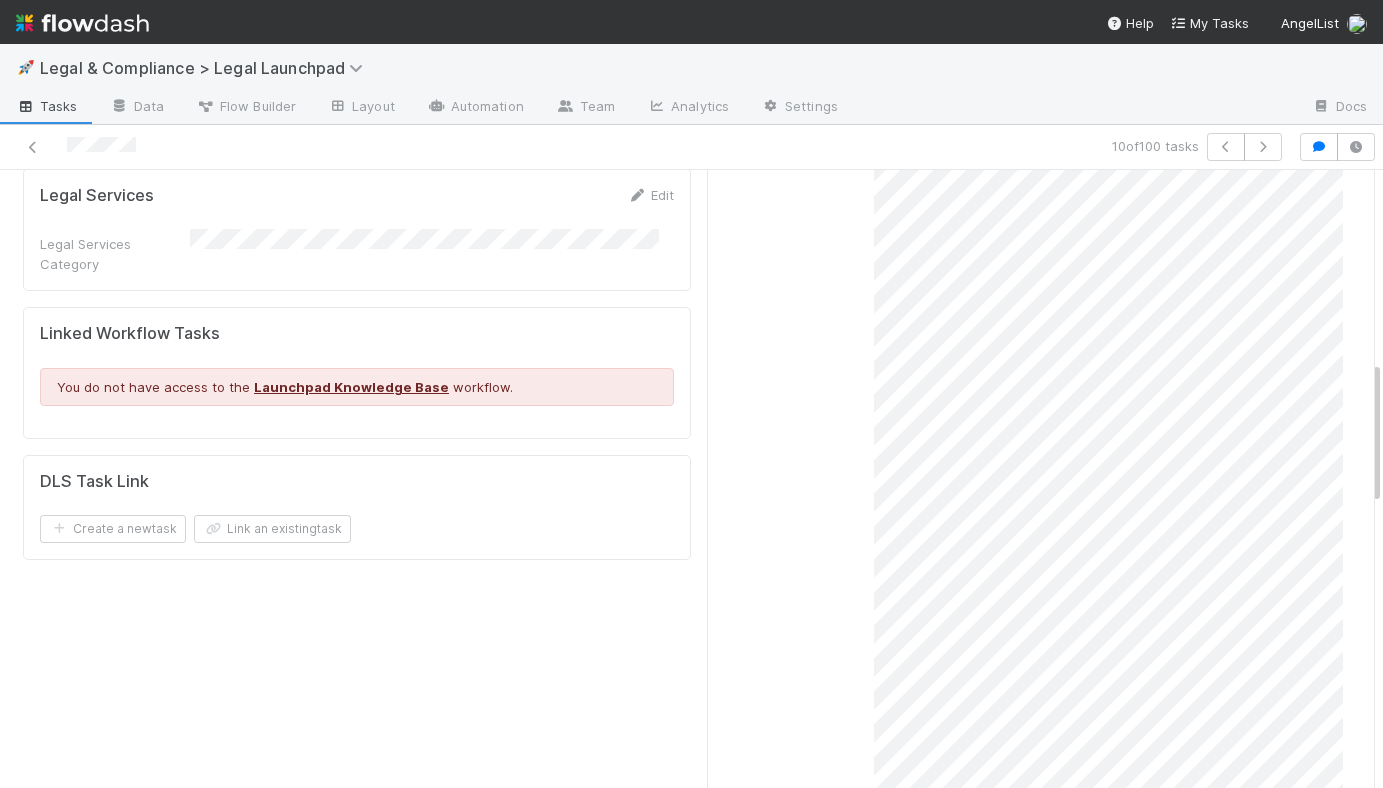 scroll, scrollTop: 0, scrollLeft: 0, axis: both 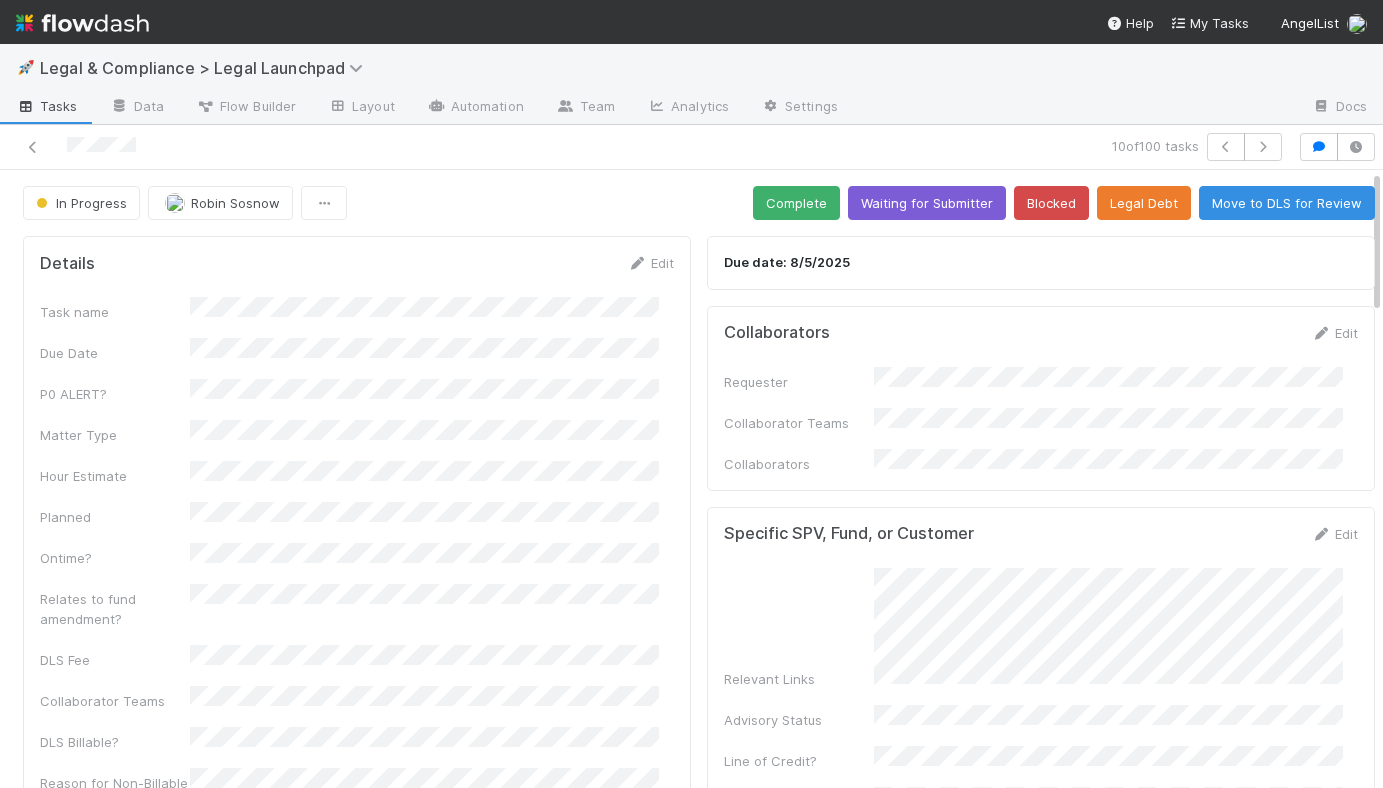 click on "In Progress [FIRST] [LAST] Complete Waiting for Submitter Blocked Legal Debt Move to DLS for Review Details Edit Task name  Due Date  P0 ALERT?  Matter Type  Hour Estimate  Planned  Ontime?  Relates to fund amendment?  DLS Fee  Collaborator Teams  DLS Billable?  Reason for Non-Billable  Reason for AL Good Will  Work Completed?  Contractor Assist  CRM Action Item ID  Legal Services Edit Legal Services Category  Linked Workflow Tasks You do not have access to the   Launchpad Knowledge Base   workflow. DLS Task Link   Create a new  task Link an existing  task Due date: [DATE] Collaborators Edit Requester  Collaborator Teams  Collaborators  Specific SPV, Fund, or Customer Edit Relevant Links  Advisory Status  Line of Credit?  Front Thread  Request Edit Request  Attachments  Comments Attach files: Choose or drag and drop file(s) Add Comment [FIRST] [LAST] [TIME]   Edit Delete" at bounding box center (699, 1519) 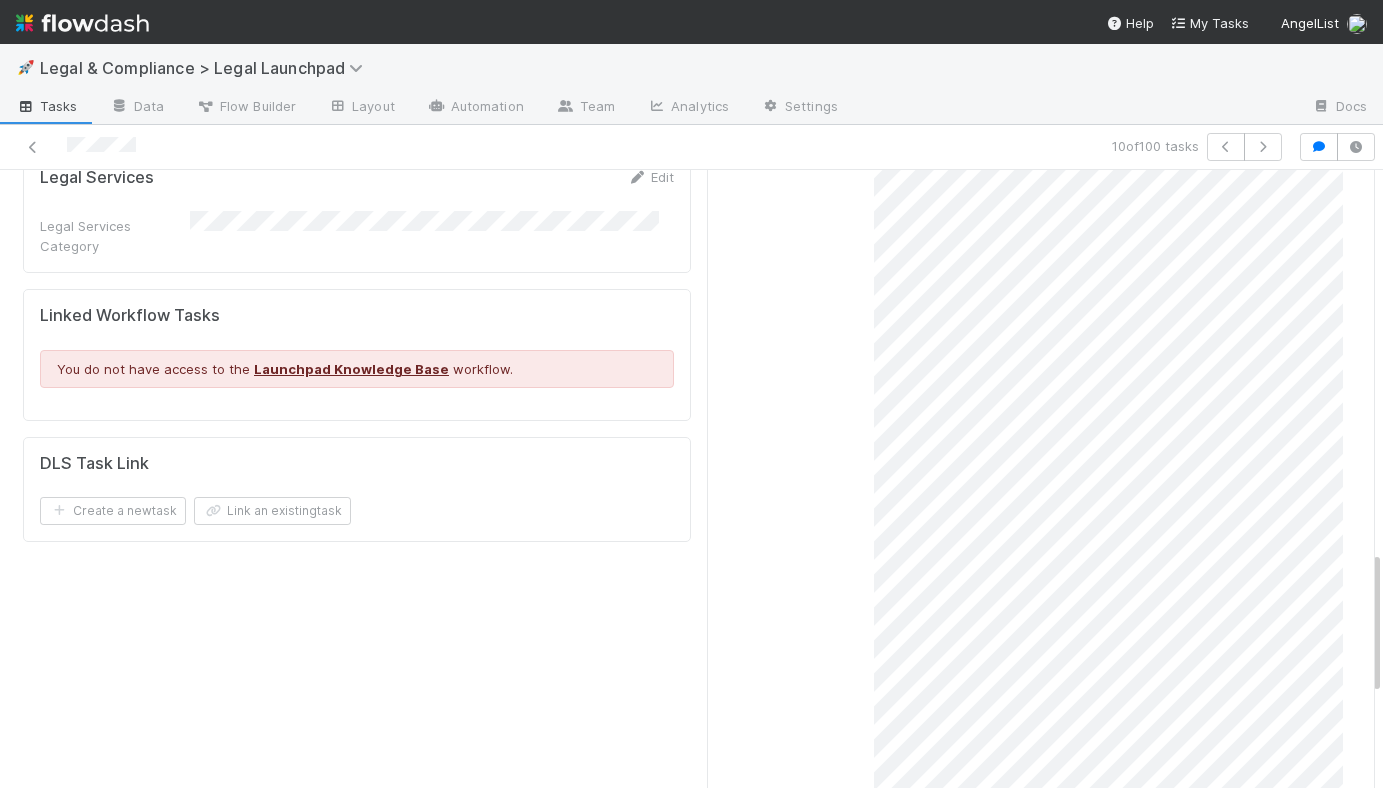 scroll, scrollTop: 0, scrollLeft: 0, axis: both 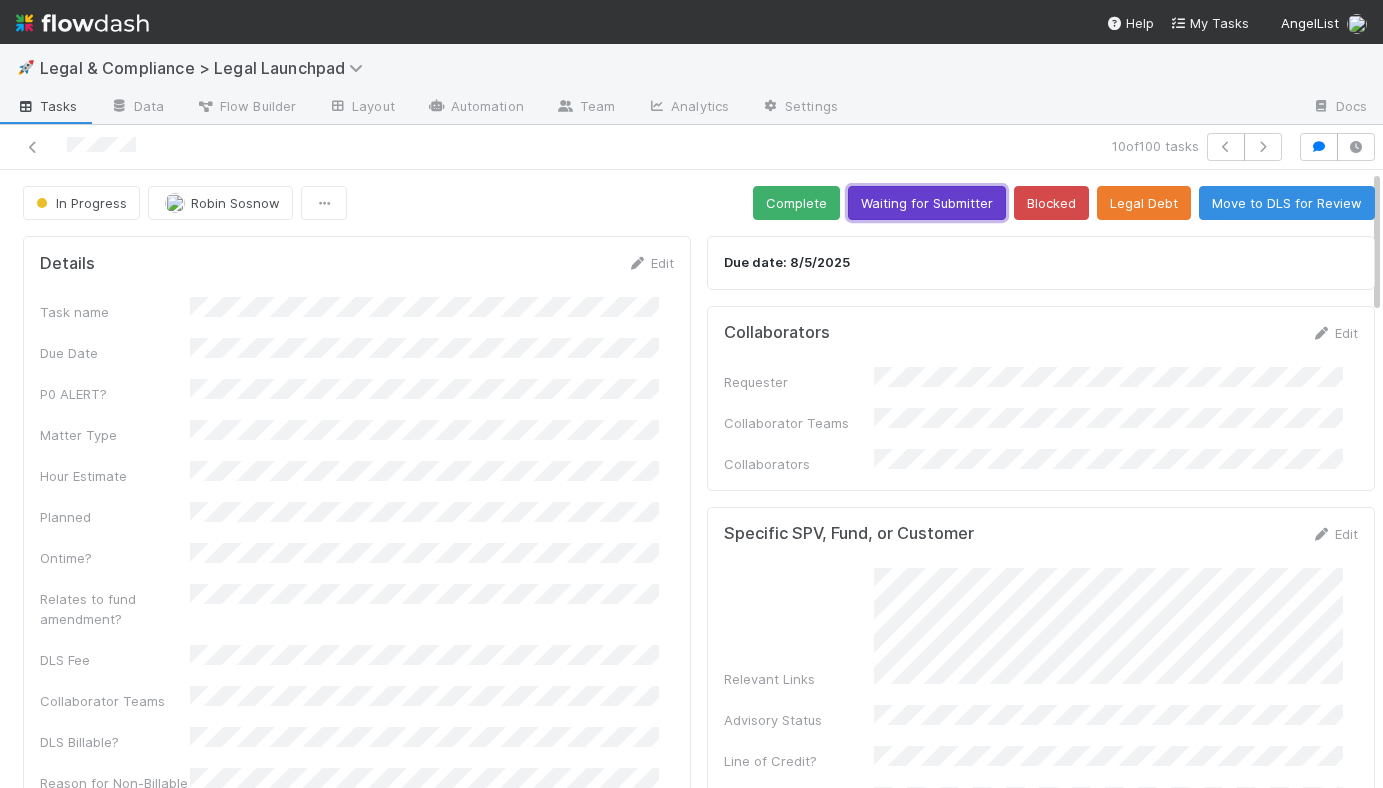 click on "Waiting for Submitter" at bounding box center (927, 203) 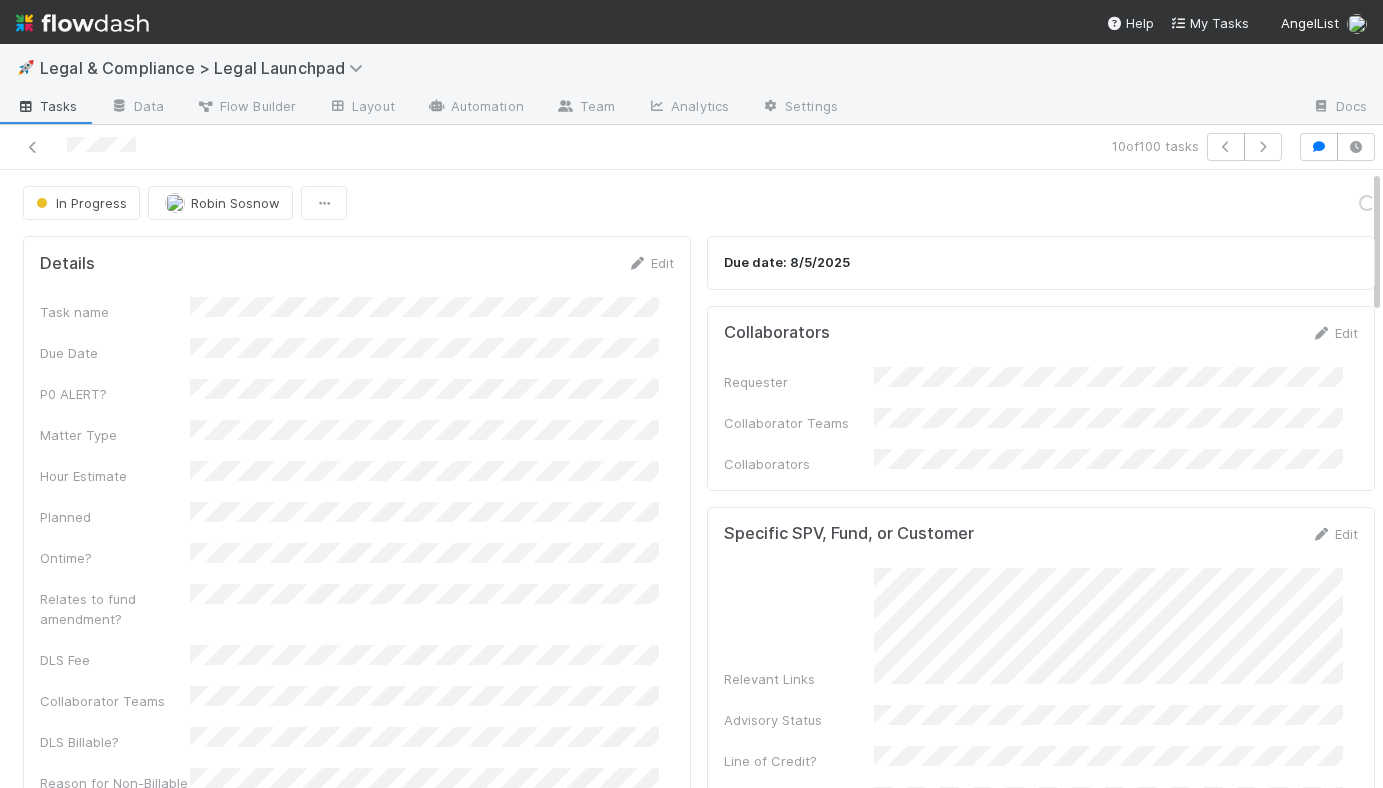 click on "In Progress [FIRST] [LAST] Complete Waiting for Submitter Blocked Legal Debt Move to DLS for Review Details Edit Task name  Due Date  P0 ALERT?  Matter Type  Hour Estimate  Planned  Ontime?  Relates to fund amendment?  DLS Fee  Collaborator Teams  DLS Billable?  Reason for Non-Billable  Reason for AL Good Will  Work Completed?  Contractor Assist  CRM Action Item ID  Legal Services Edit Legal Services Category  Linked Workflow Tasks You do not have access to the   Launchpad Knowledge Base   workflow. DLS Task Link   Create a new  task Link an existing  task Due date: [DATE] Collaborators Edit Requester  Collaborator Teams  Collaborators  Specific SPV, Fund, or Customer Edit Relevant Links  Advisory Status  Line of Credit?  Front Thread  Request Edit Request  Attachments  Comments Attach files: Choose or drag and drop file(s) Add Comment [FIRST] [LAST] [TIME]   Edit Delete" at bounding box center [699, 1519] 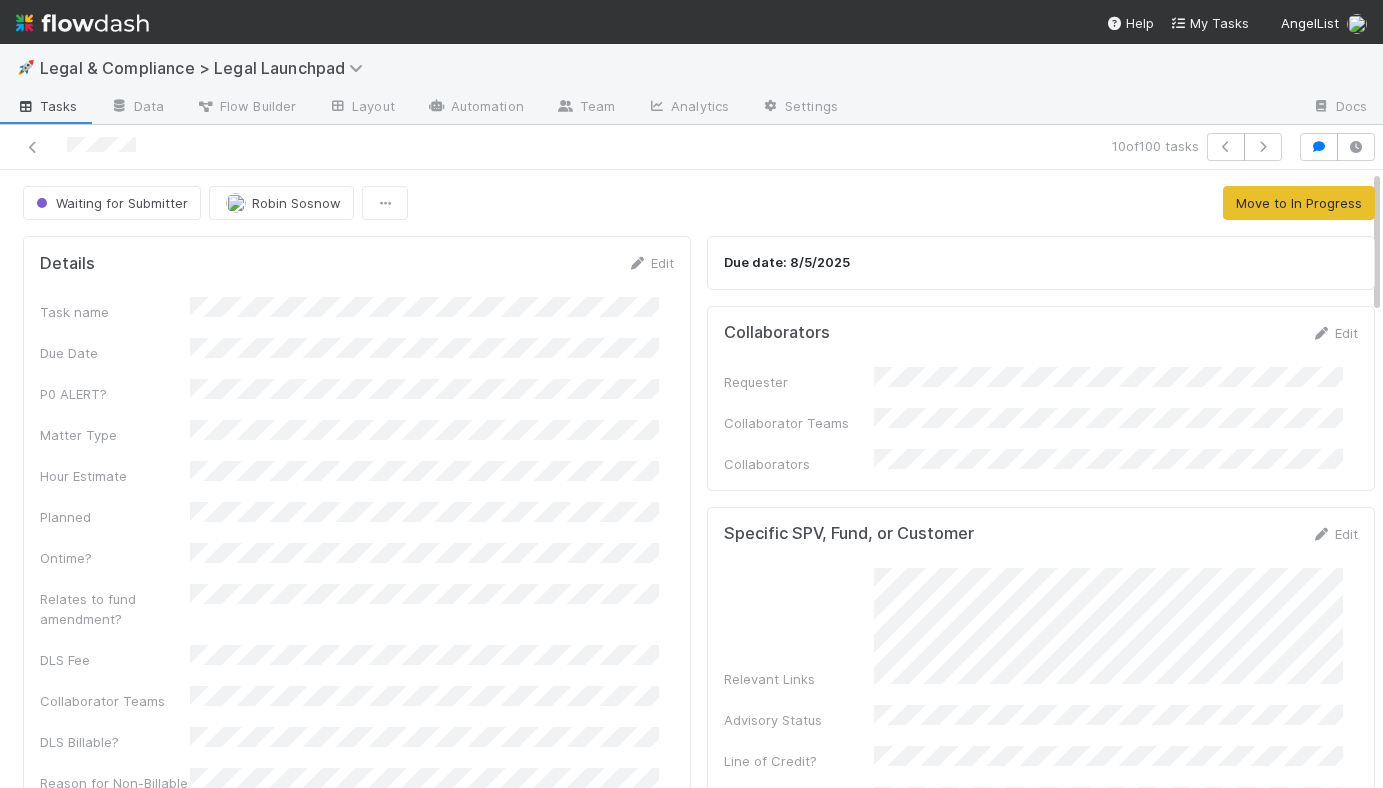 click on "Waiting for Submitter [FIRST] [LAST] Move to In Progress Details Edit Task name  Due Date  P0 ALERT?  Matter Type  Hour Estimate  Planned  Ontime?  Relates to fund amendment?  DLS Fee  Collaborator Teams  DLS Billable?  Reason for Non-Billable  Reason for AL Good Will  Work Completed?  Contractor Assist  CRM Action Item ID  Legal Services Edit Legal Services Category  Linked Workflow Tasks You do not have access to the   Launchpad Knowledge Base   workflow. DLS Task Link   Create a new  task Link an existing  task Due date: [DATE] Collaborators Edit Requester  Collaborator Teams  Collaborators  Specific SPV, Fund, or Customer Edit Relevant Links  Advisory Status  Line of Credit?  Front Thread  Request Edit Request  Attachments  Comments Attach files: Choose or drag and drop file(s) Add Comment [FIRST] [LAST] [TIME]   Edit Delete" at bounding box center [699, 1519] 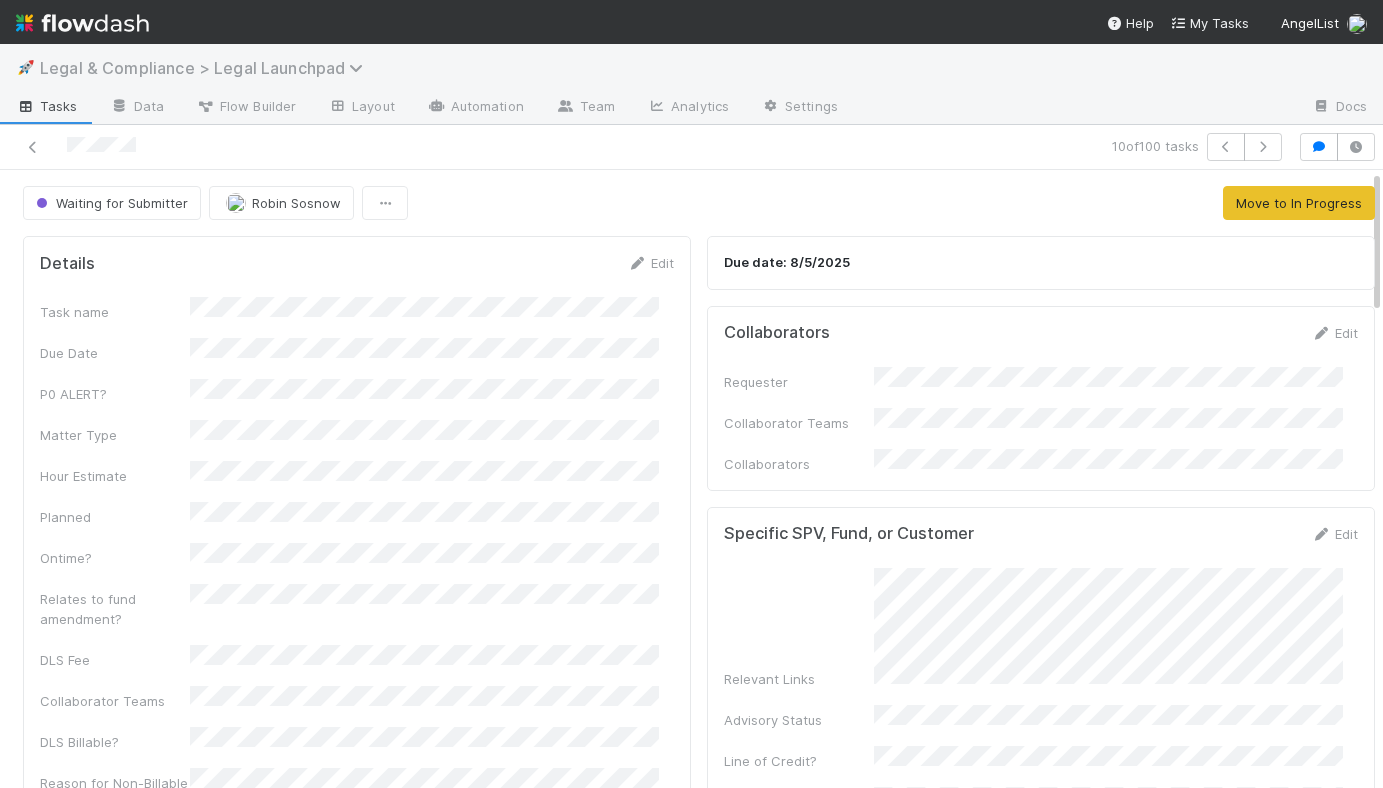 click on "Legal & Compliance > Legal Launchpad" at bounding box center (206, 68) 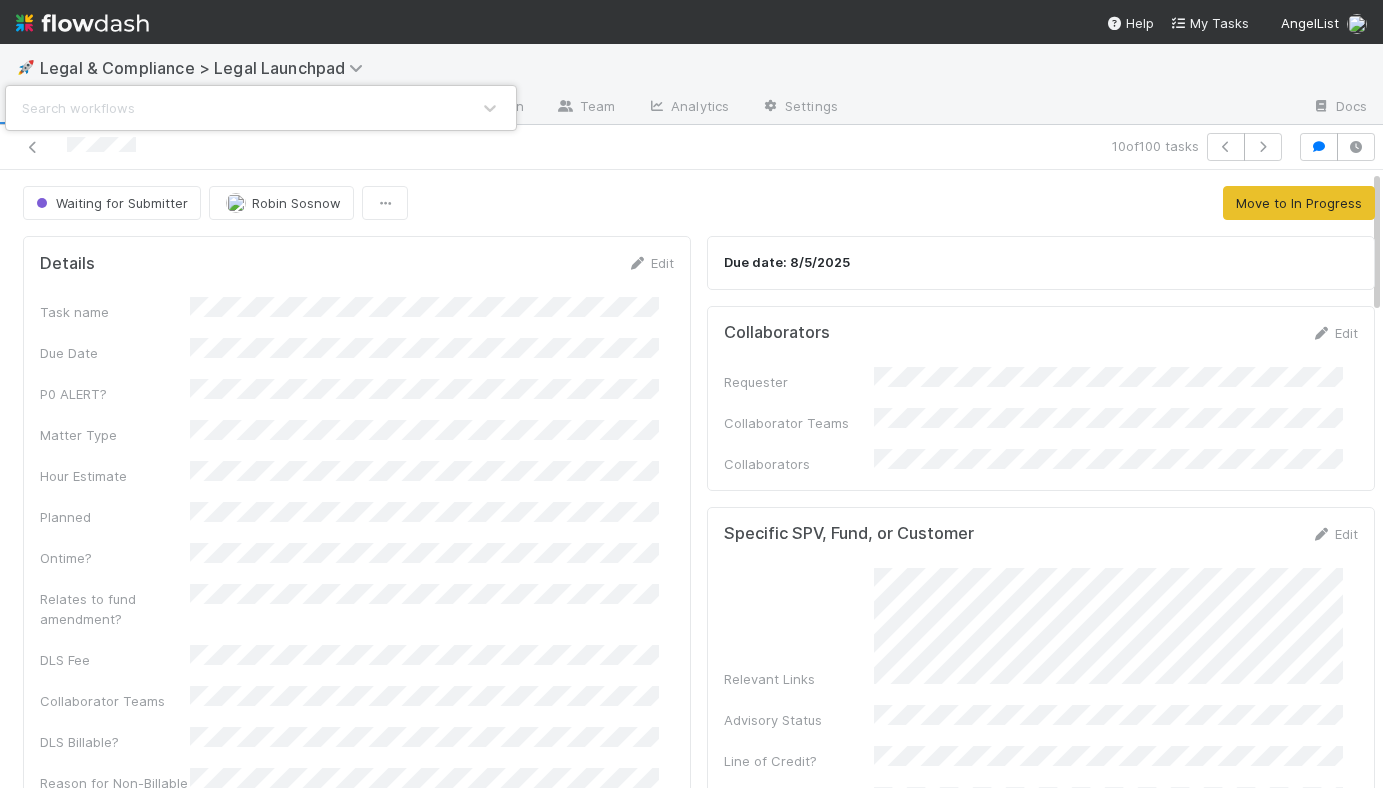 click on "Search workflows" at bounding box center (691, 394) 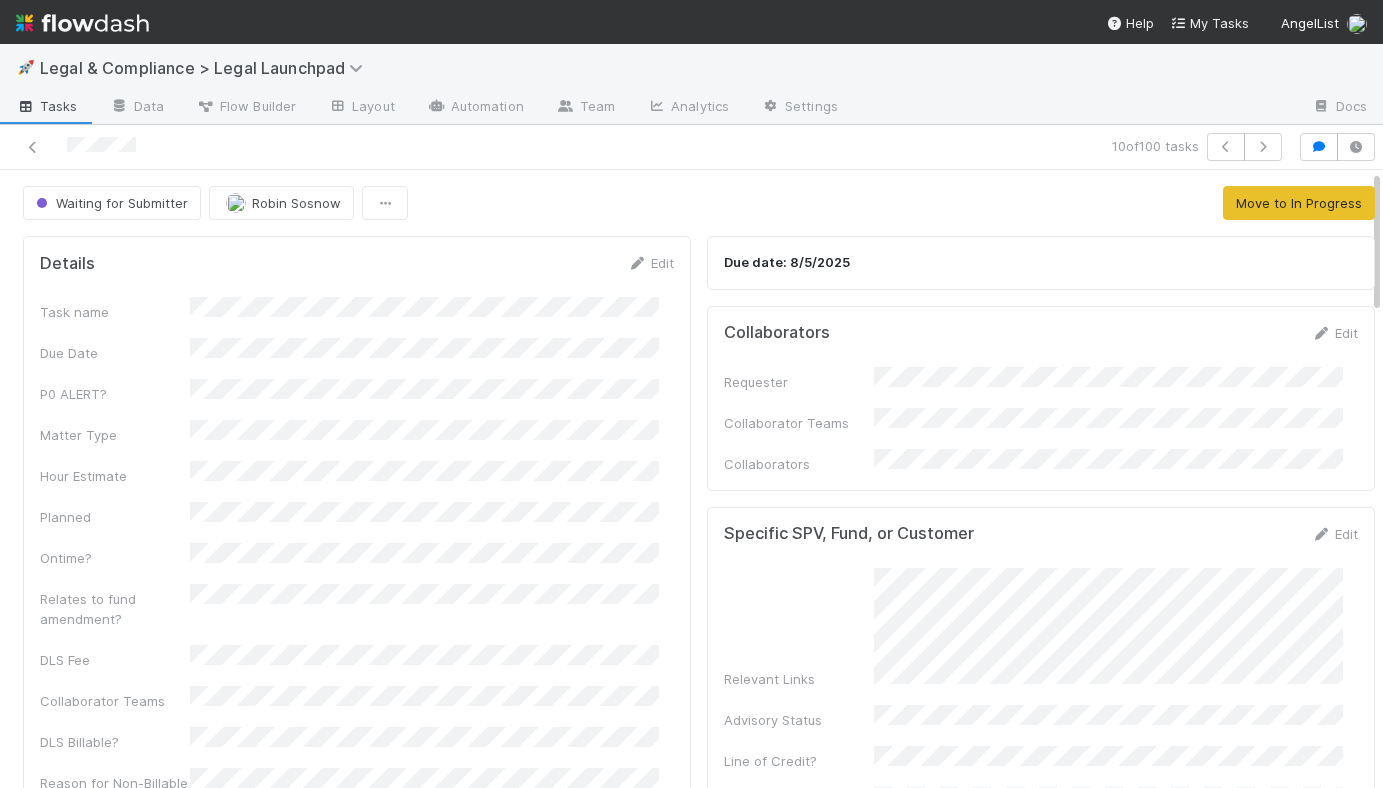 click at bounding box center [82, 23] 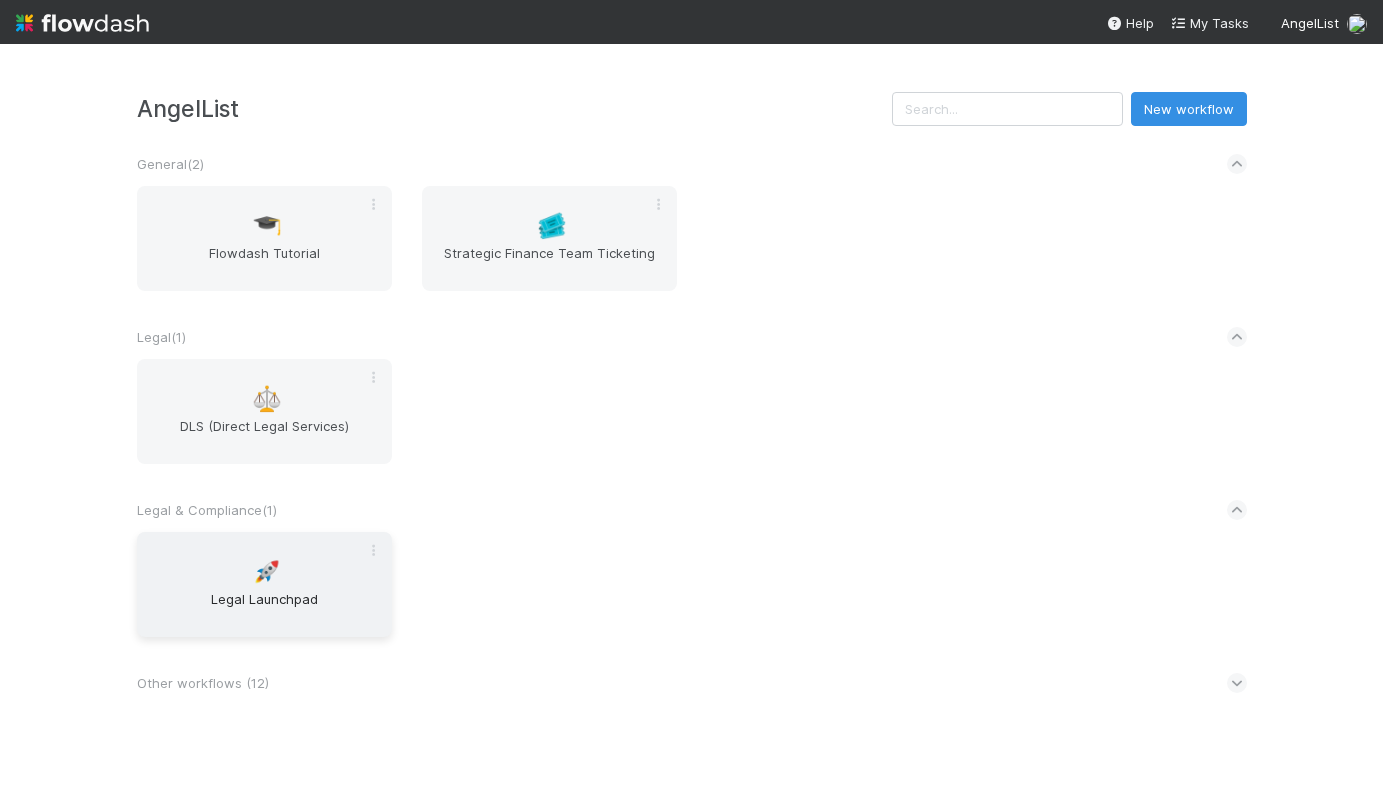 click on "🚀 Legal Launchpad" at bounding box center [264, 584] 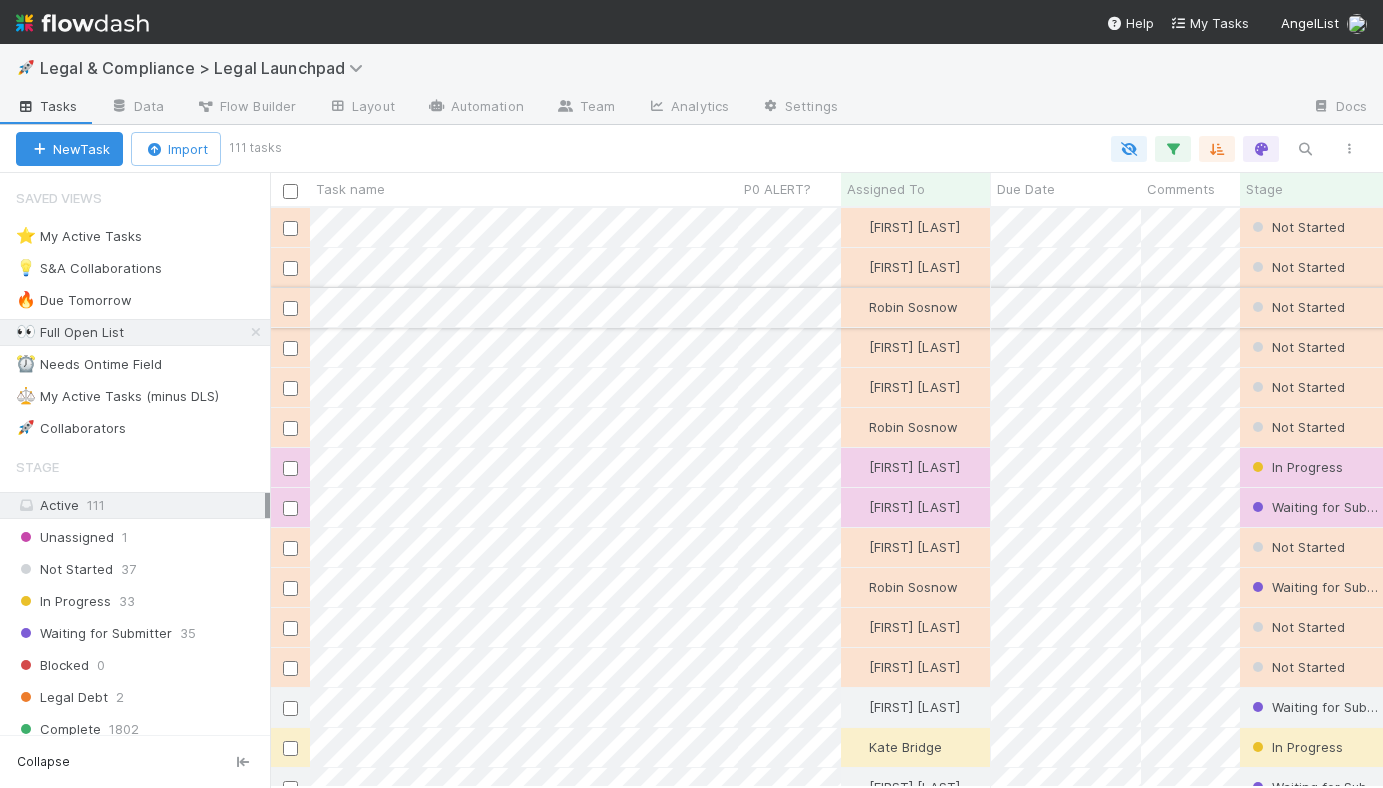 scroll, scrollTop: 15, scrollLeft: 16, axis: both 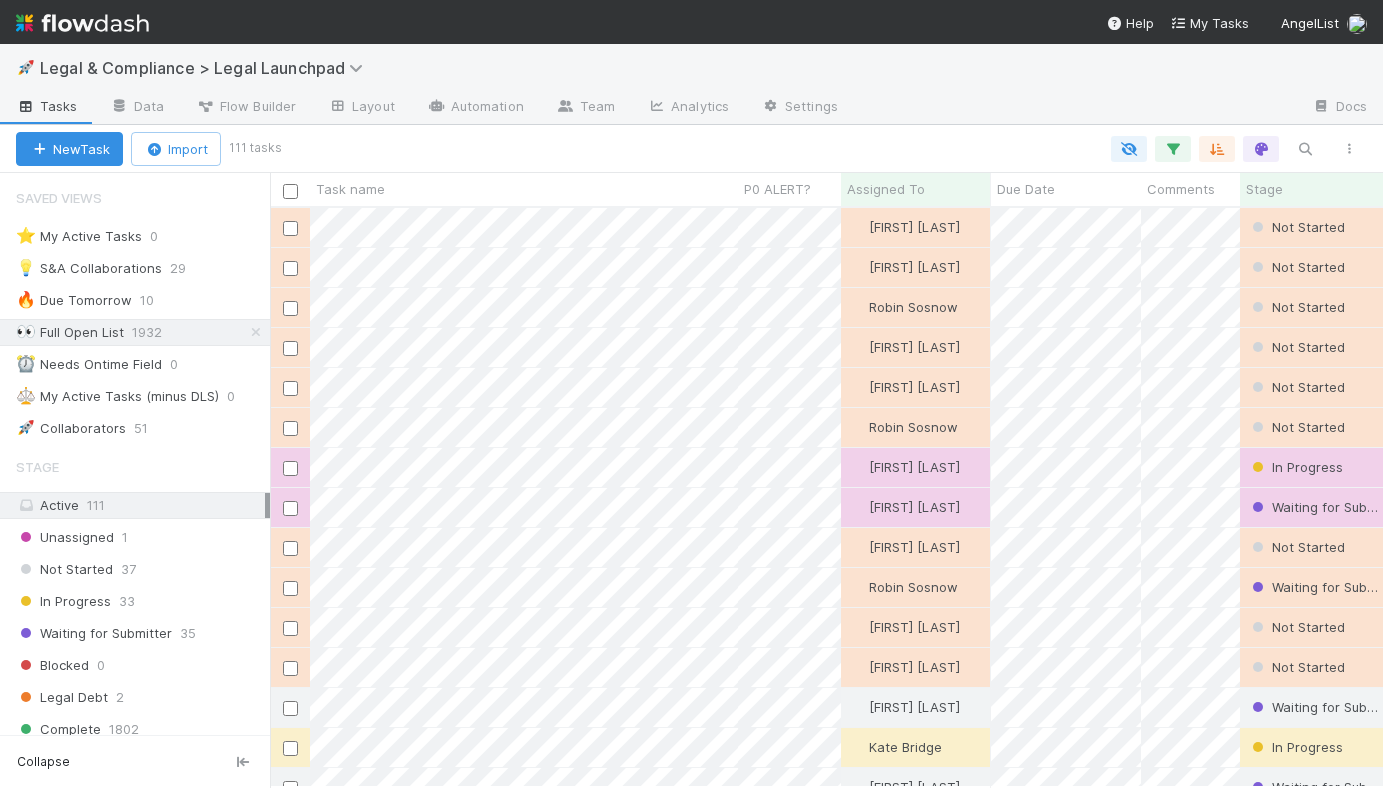 click at bounding box center [824, 149] 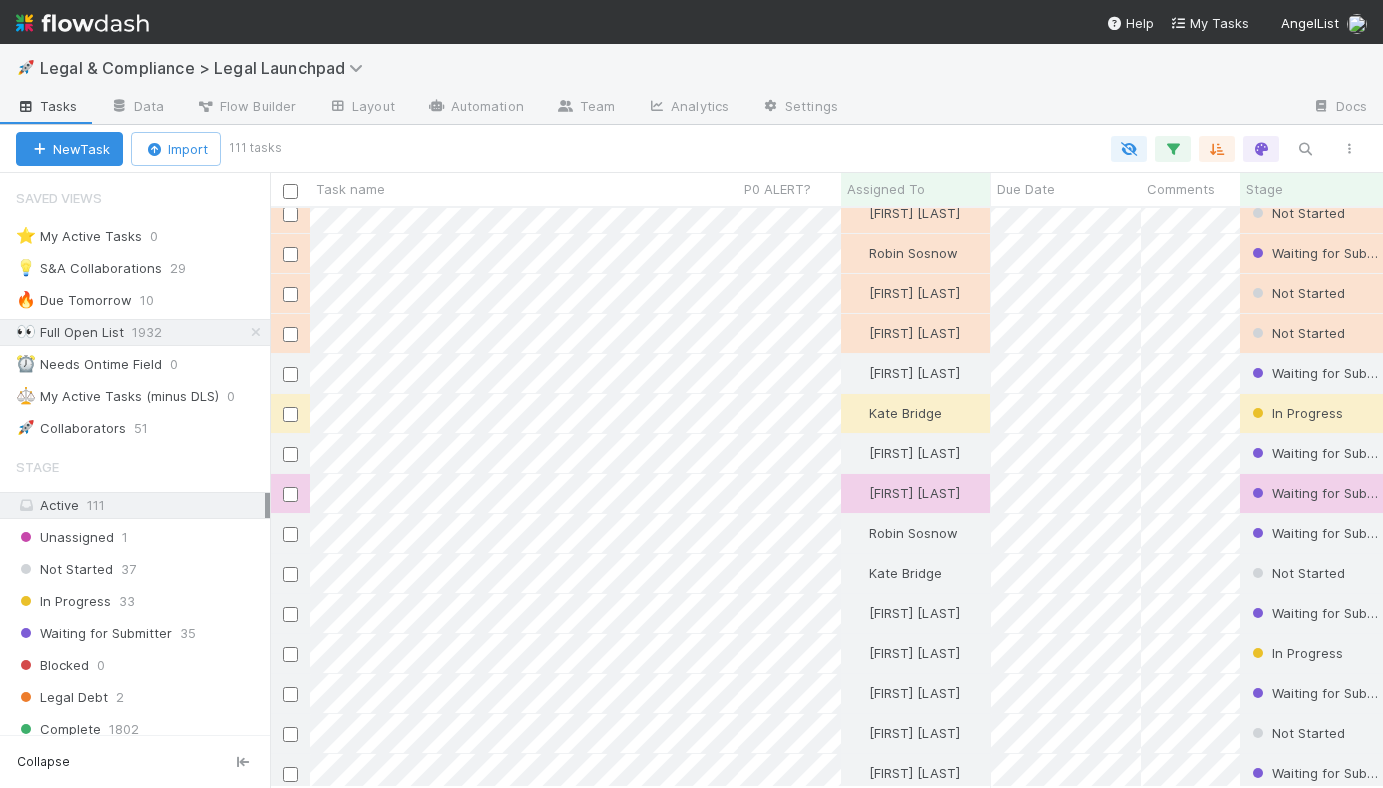 scroll, scrollTop: 0, scrollLeft: 0, axis: both 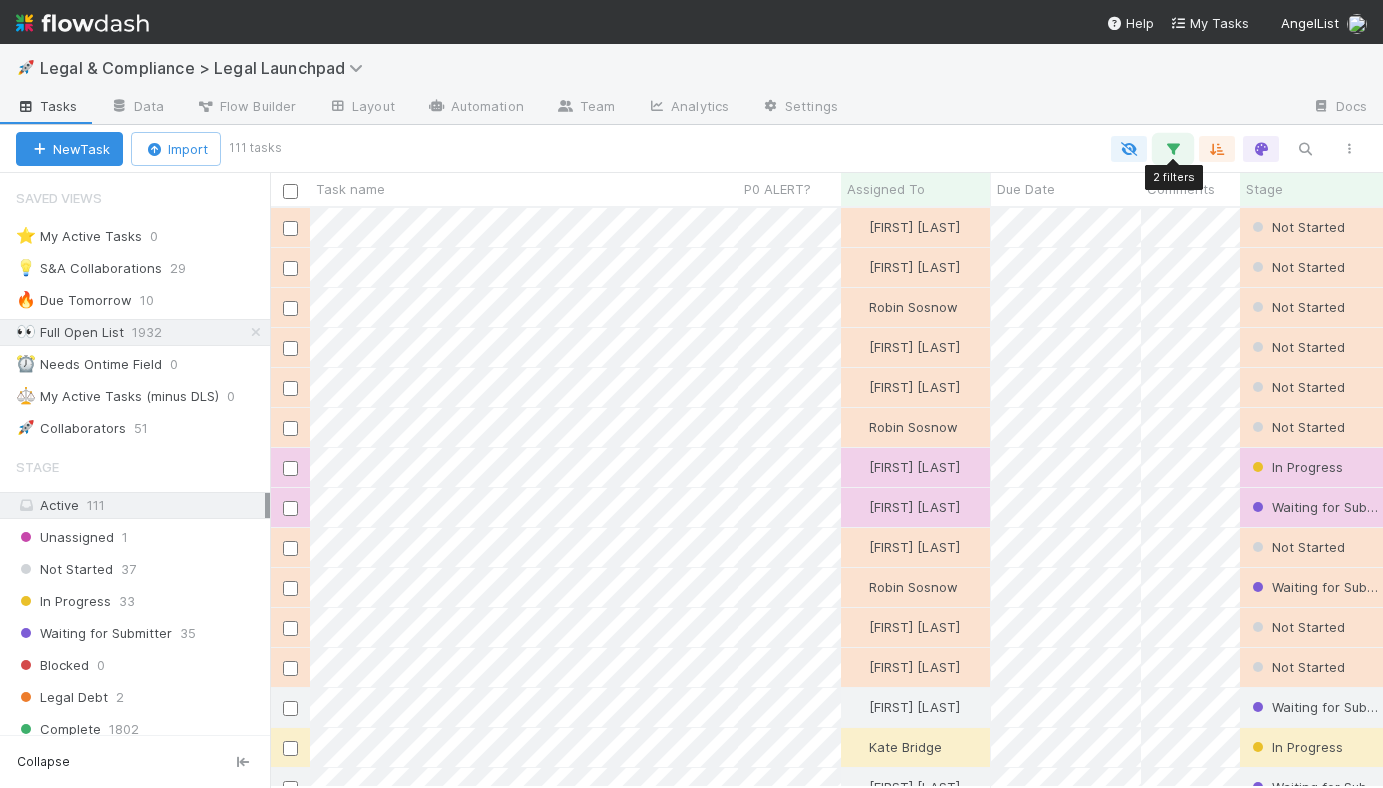 click at bounding box center (1173, 149) 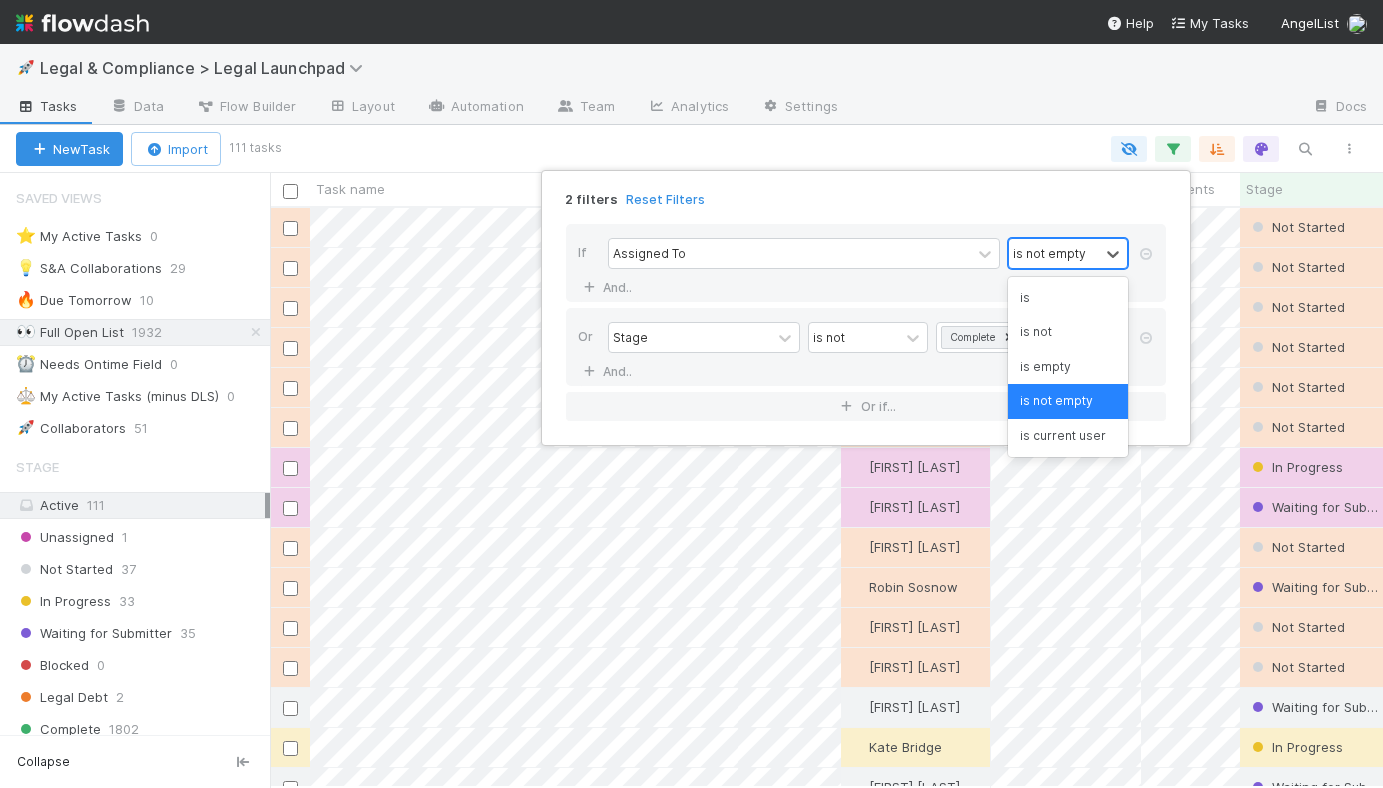 click on "is not empty" at bounding box center [1049, 253] 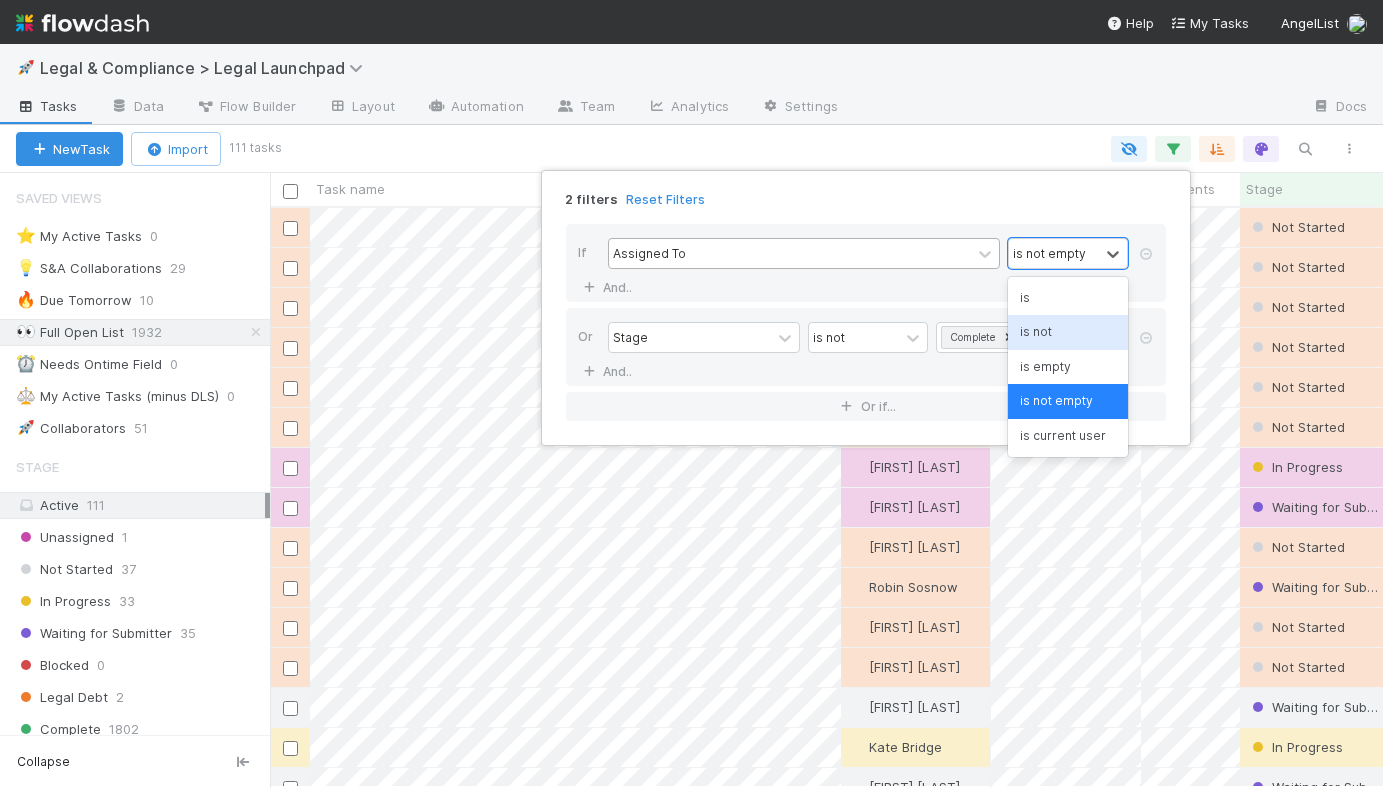 click on "Assigned To" at bounding box center (790, 253) 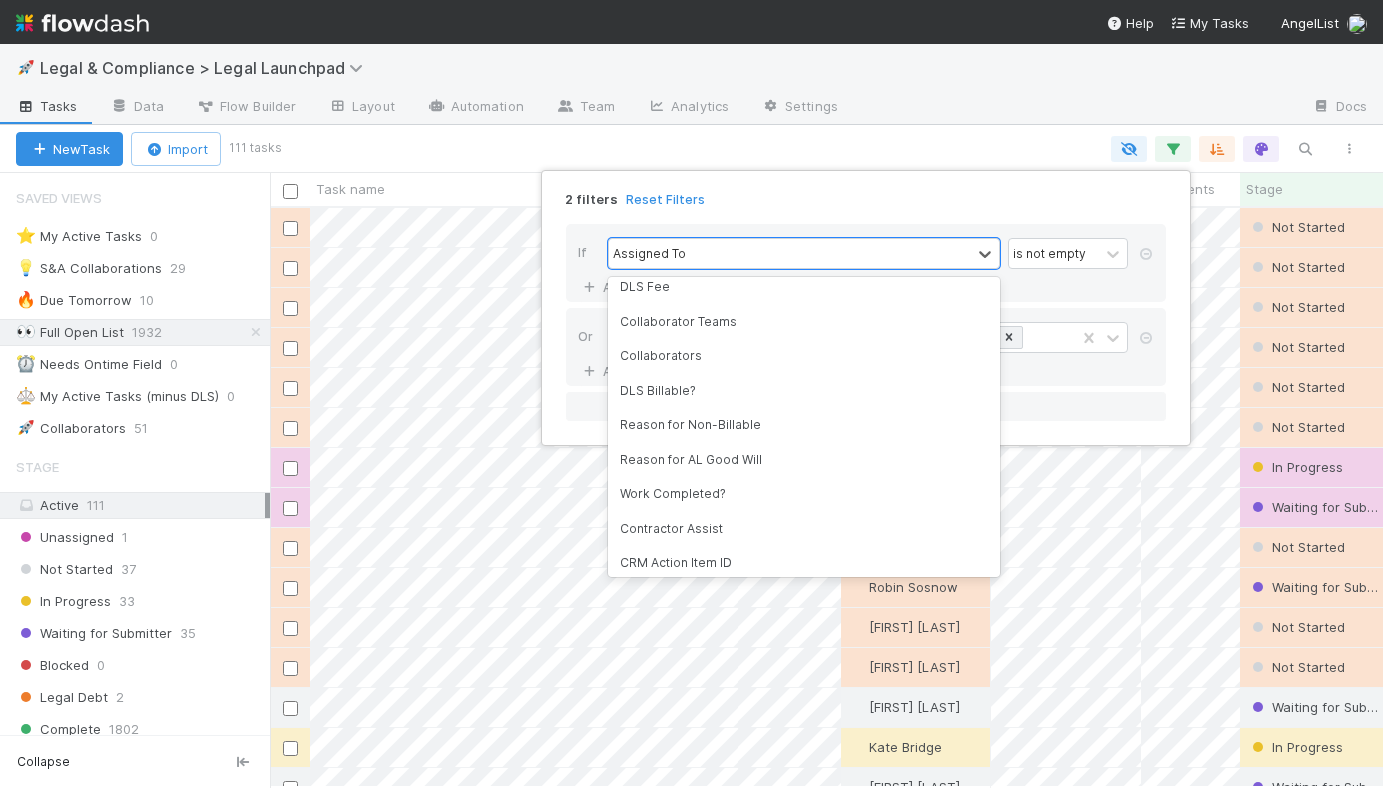 scroll, scrollTop: 489, scrollLeft: 0, axis: vertical 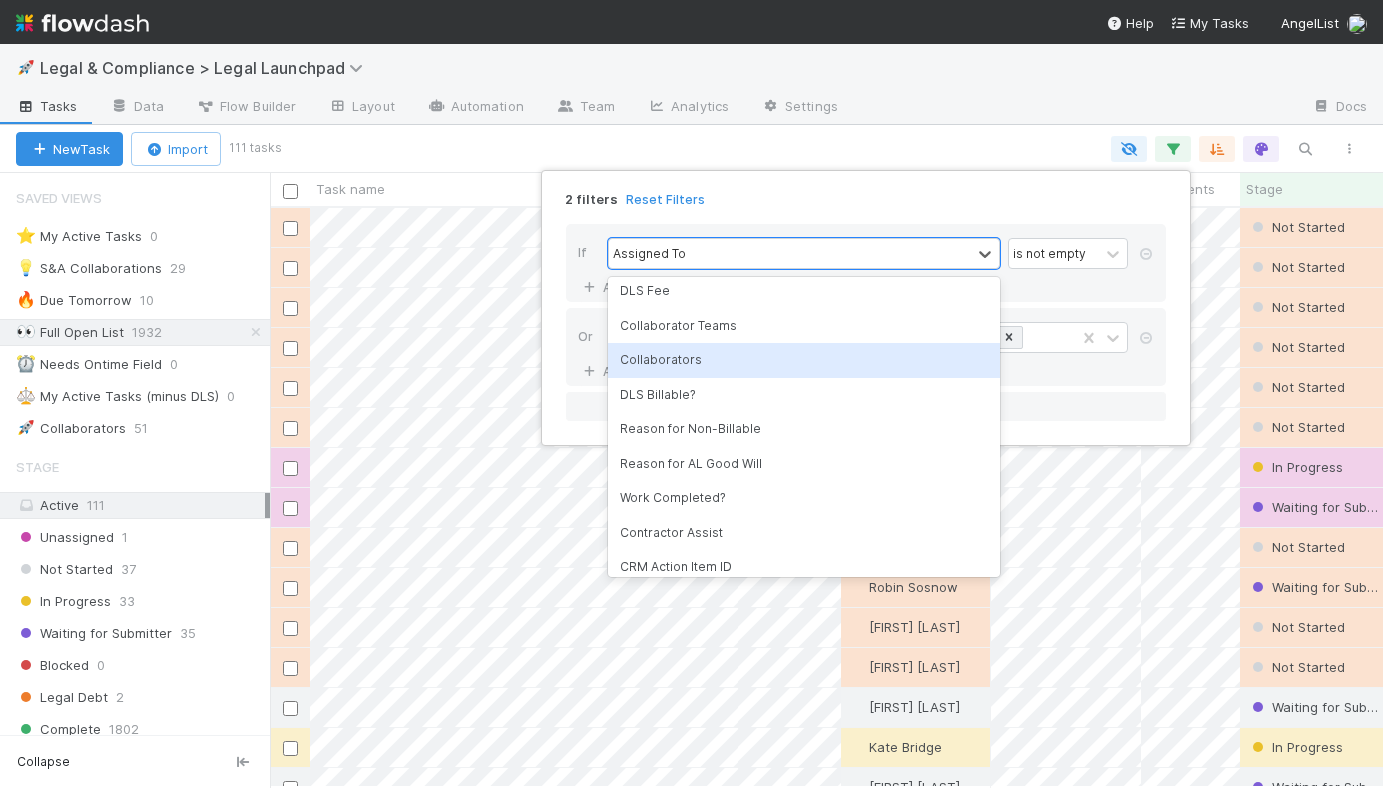 click on "Collaborators" at bounding box center (804, 360) 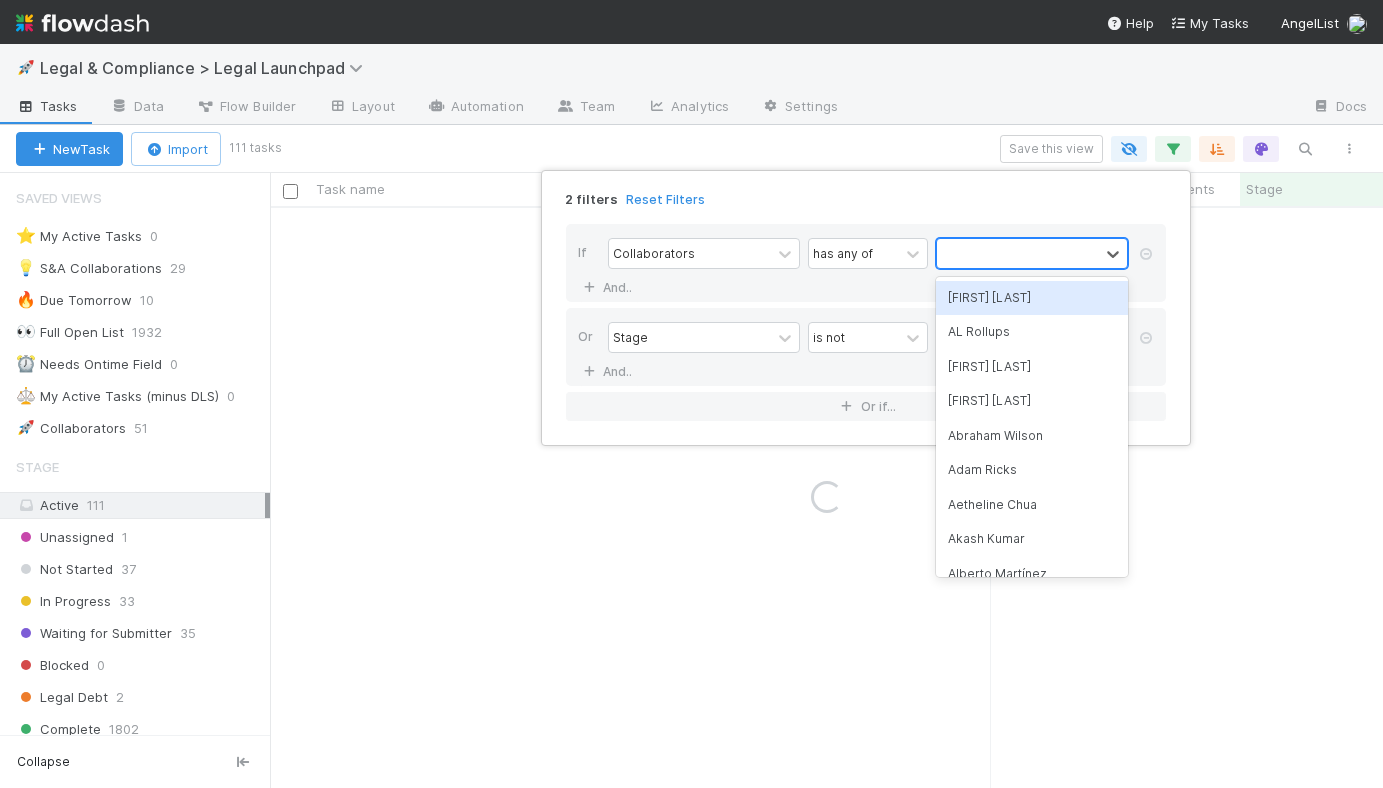 click at bounding box center (1018, 253) 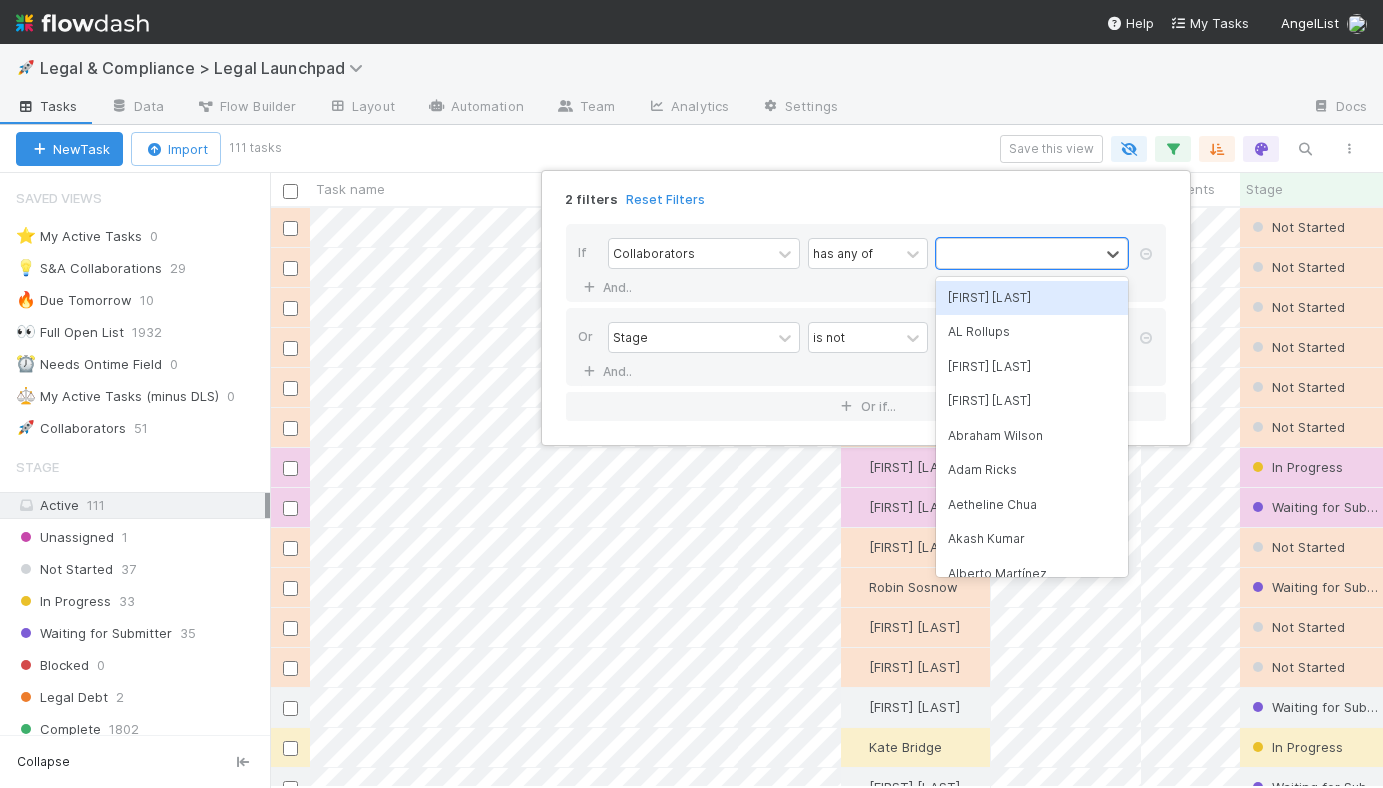 scroll, scrollTop: 15, scrollLeft: 16, axis: both 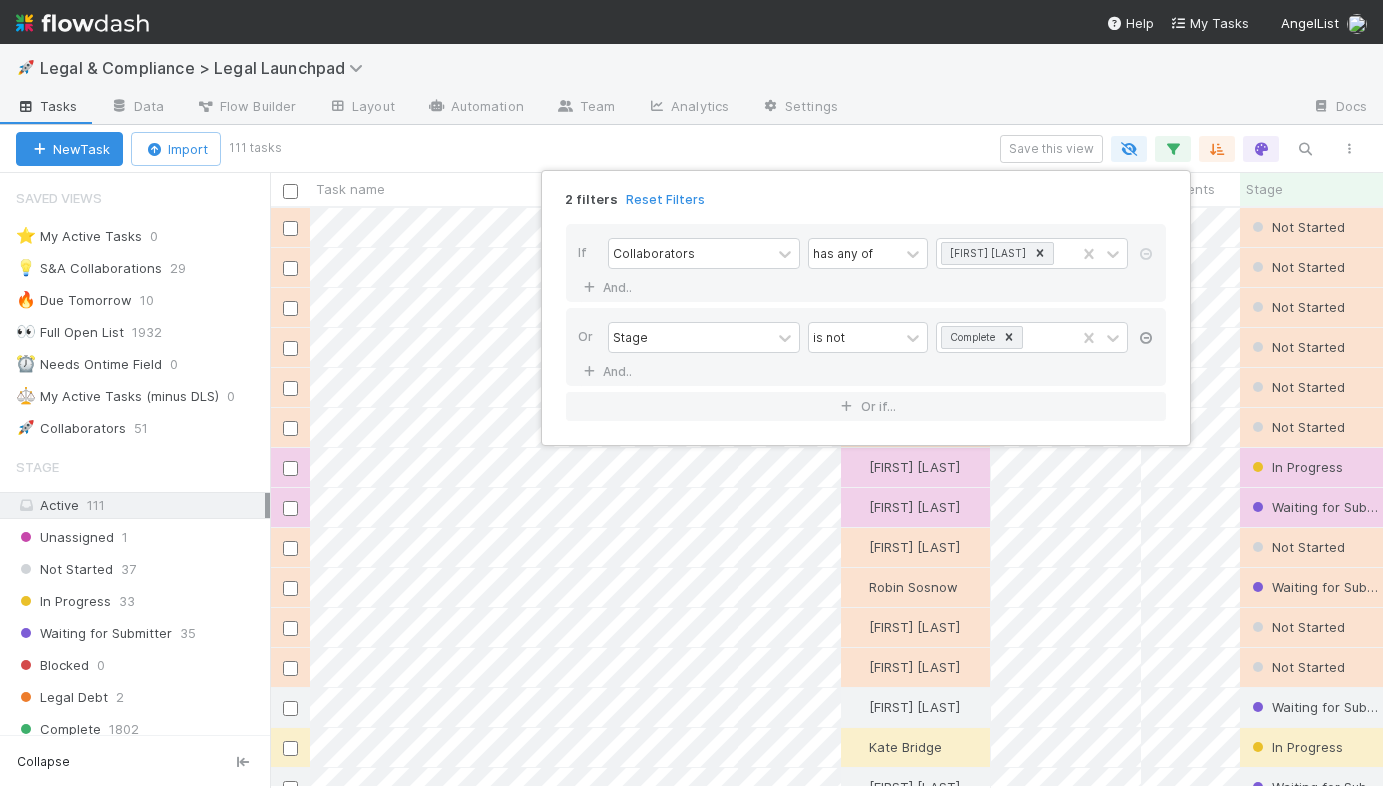 click at bounding box center (1146, 338) 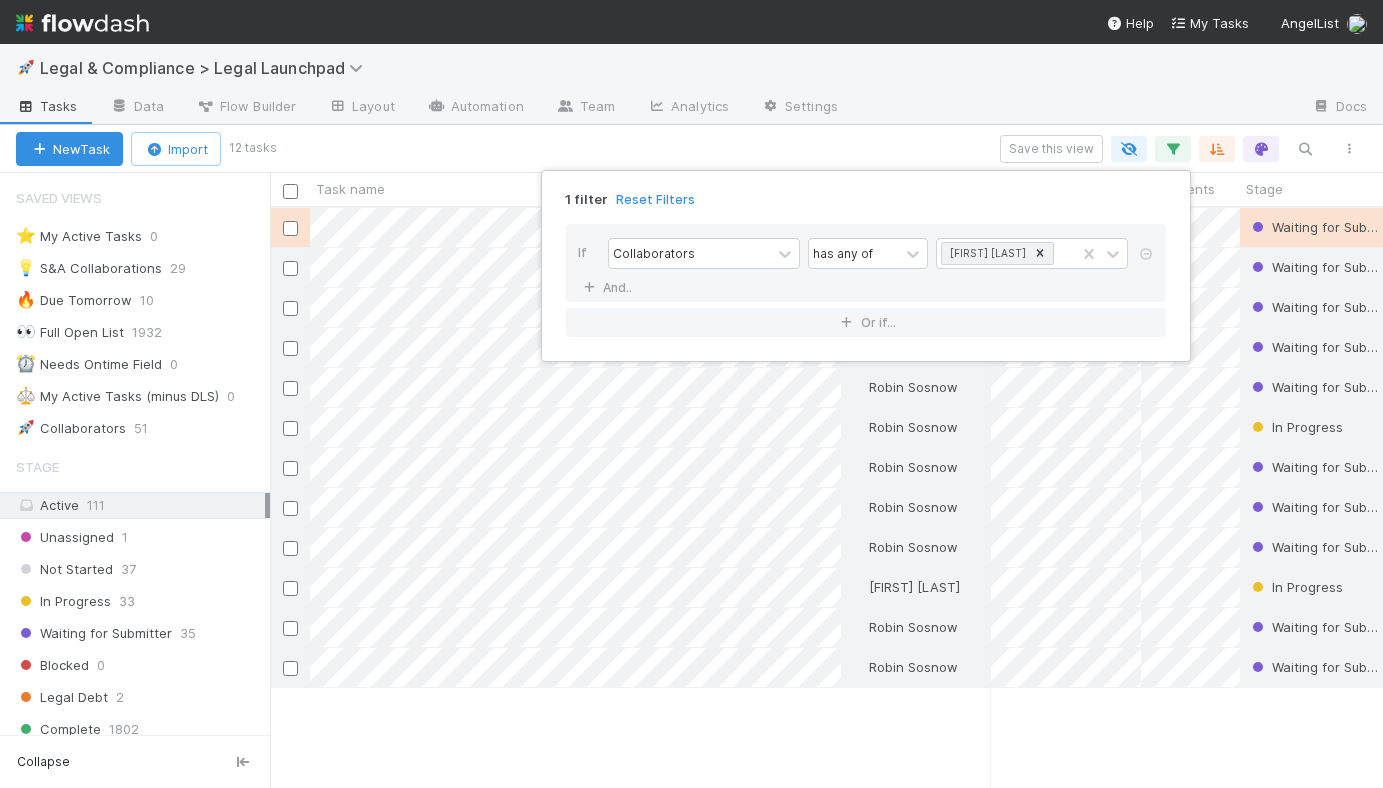 scroll, scrollTop: 15, scrollLeft: 16, axis: both 